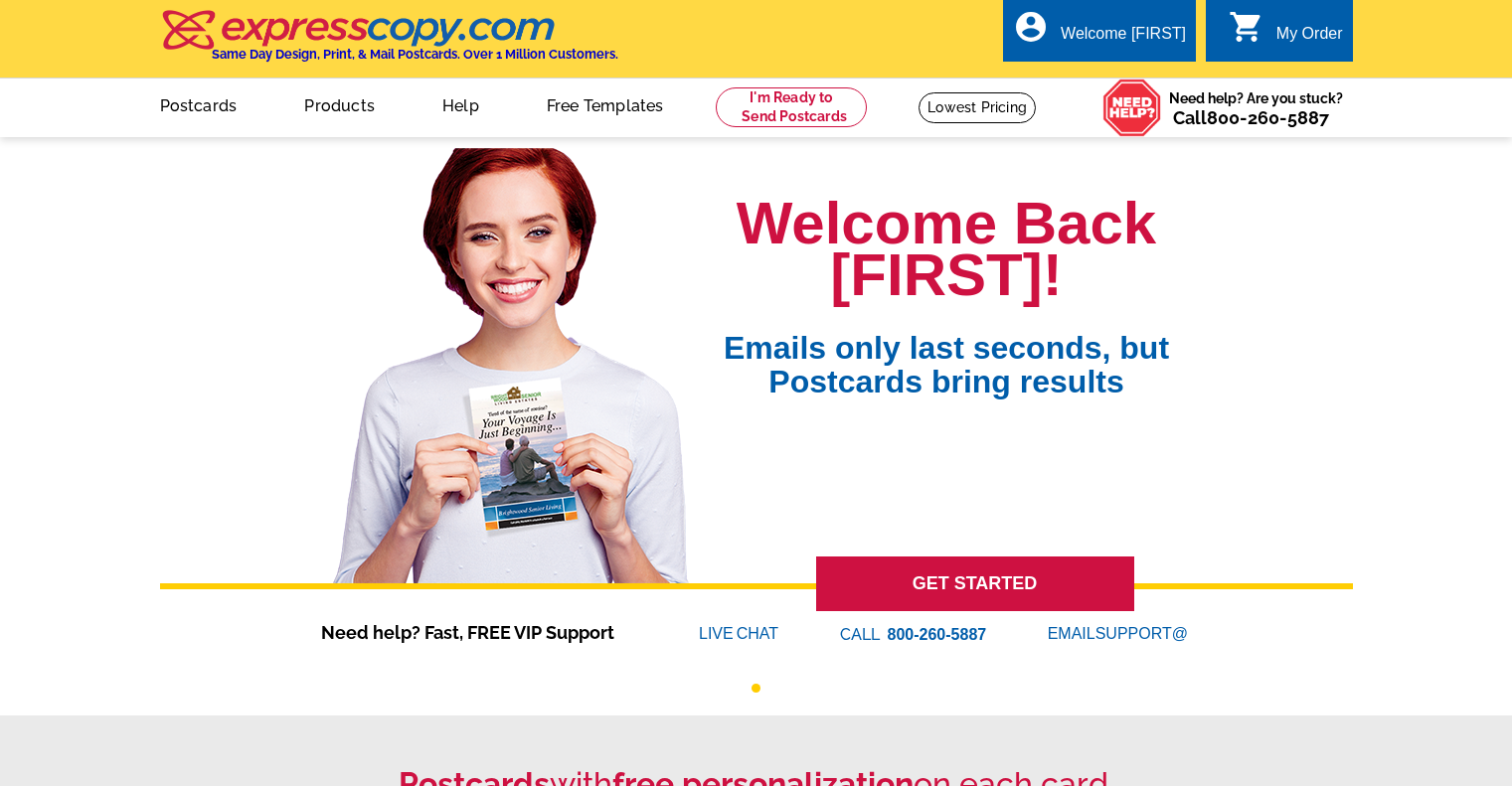 scroll, scrollTop: 0, scrollLeft: 0, axis: both 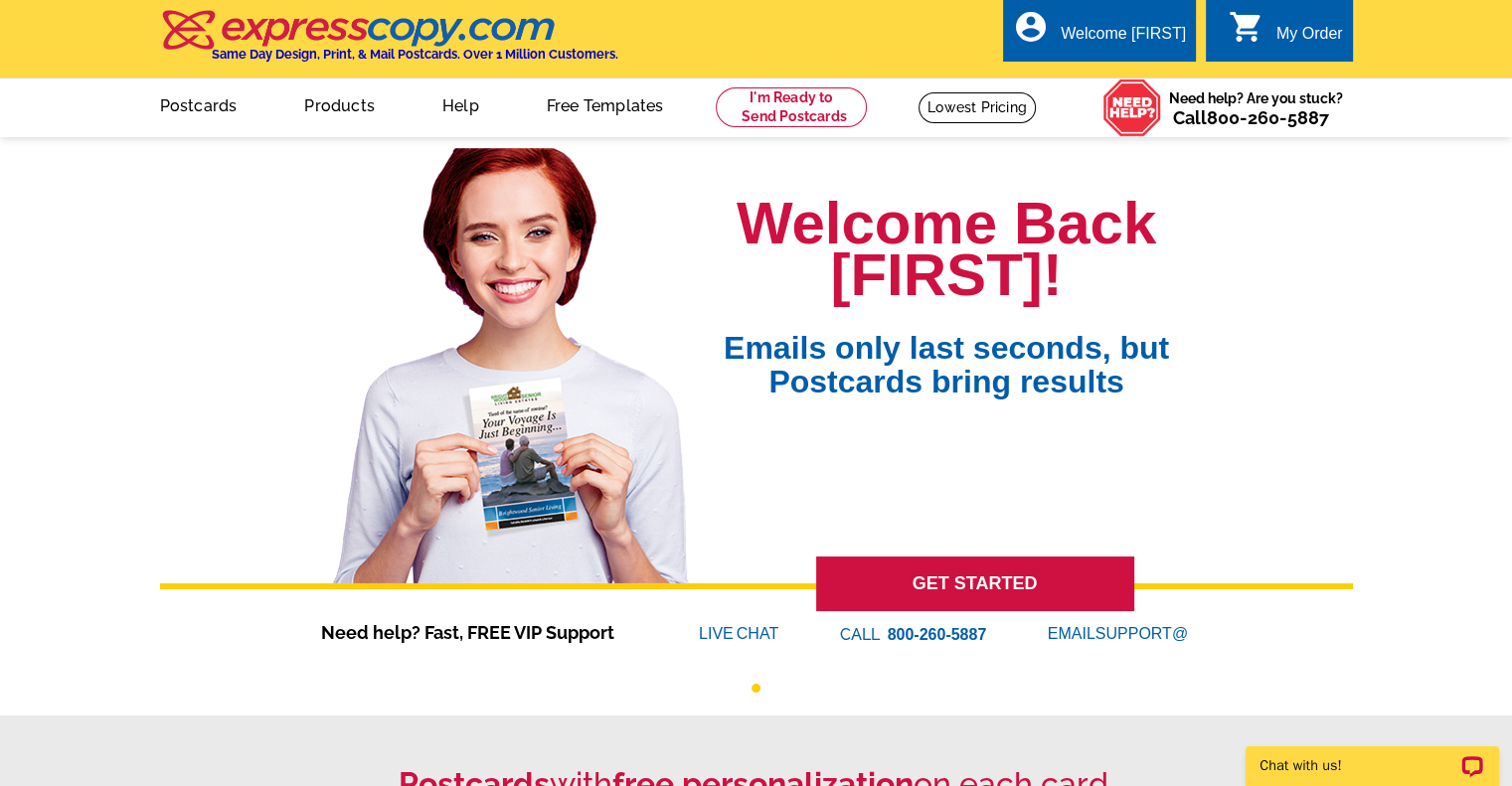 click on "My Order" at bounding box center [1309, 39] 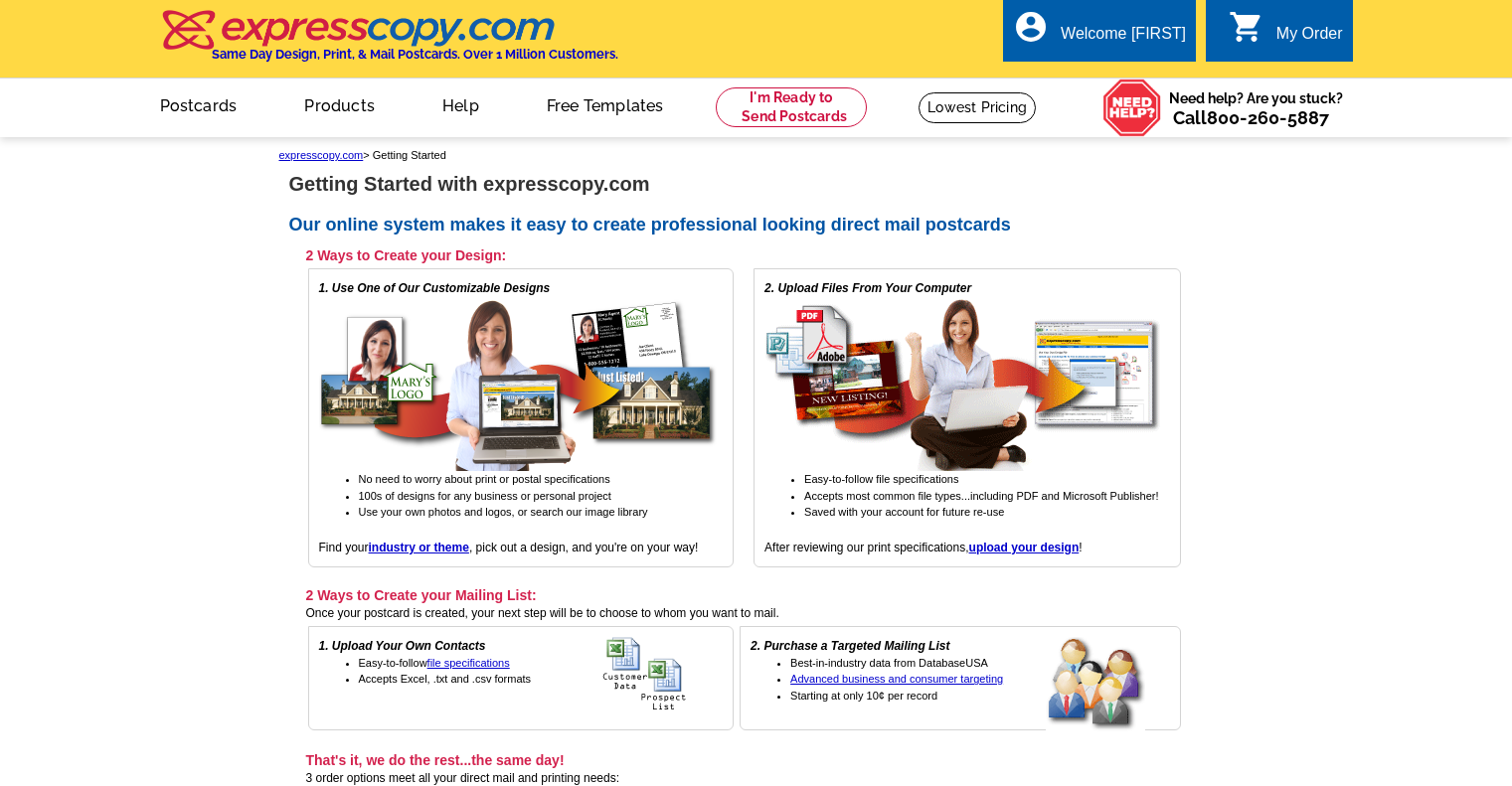 scroll, scrollTop: 0, scrollLeft: 0, axis: both 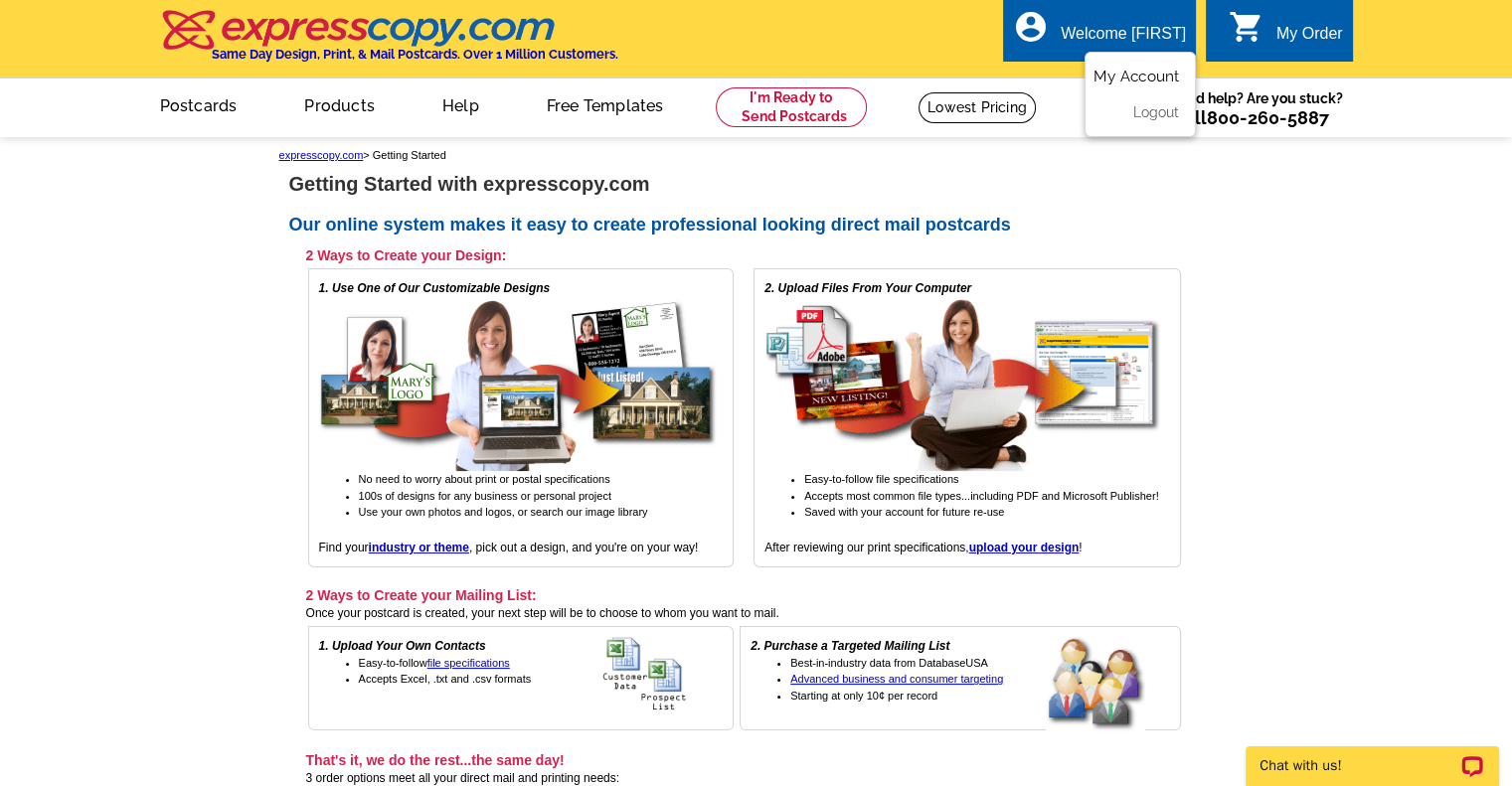 click on "My Account" at bounding box center (1136, 77) 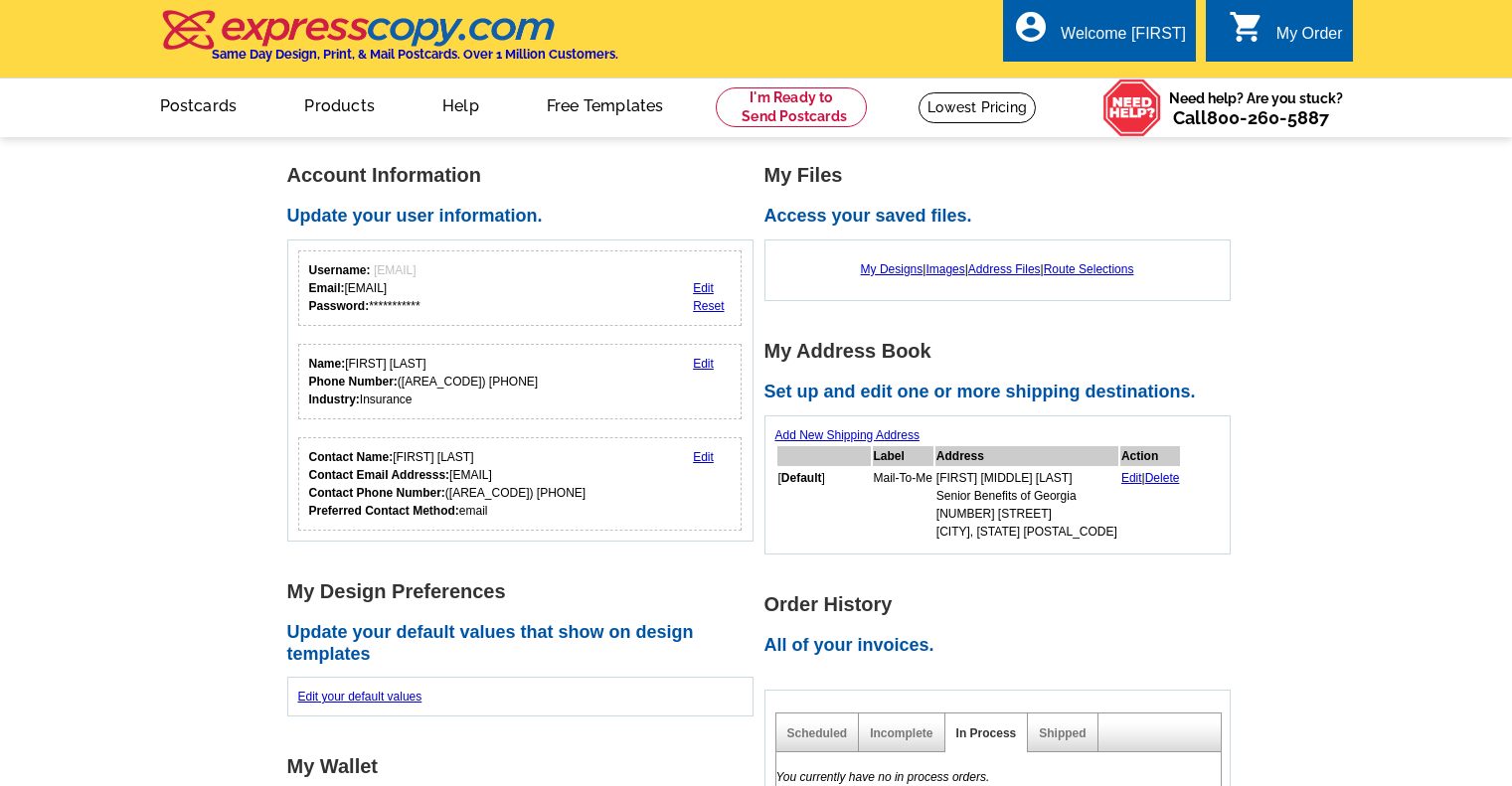 scroll, scrollTop: 0, scrollLeft: 0, axis: both 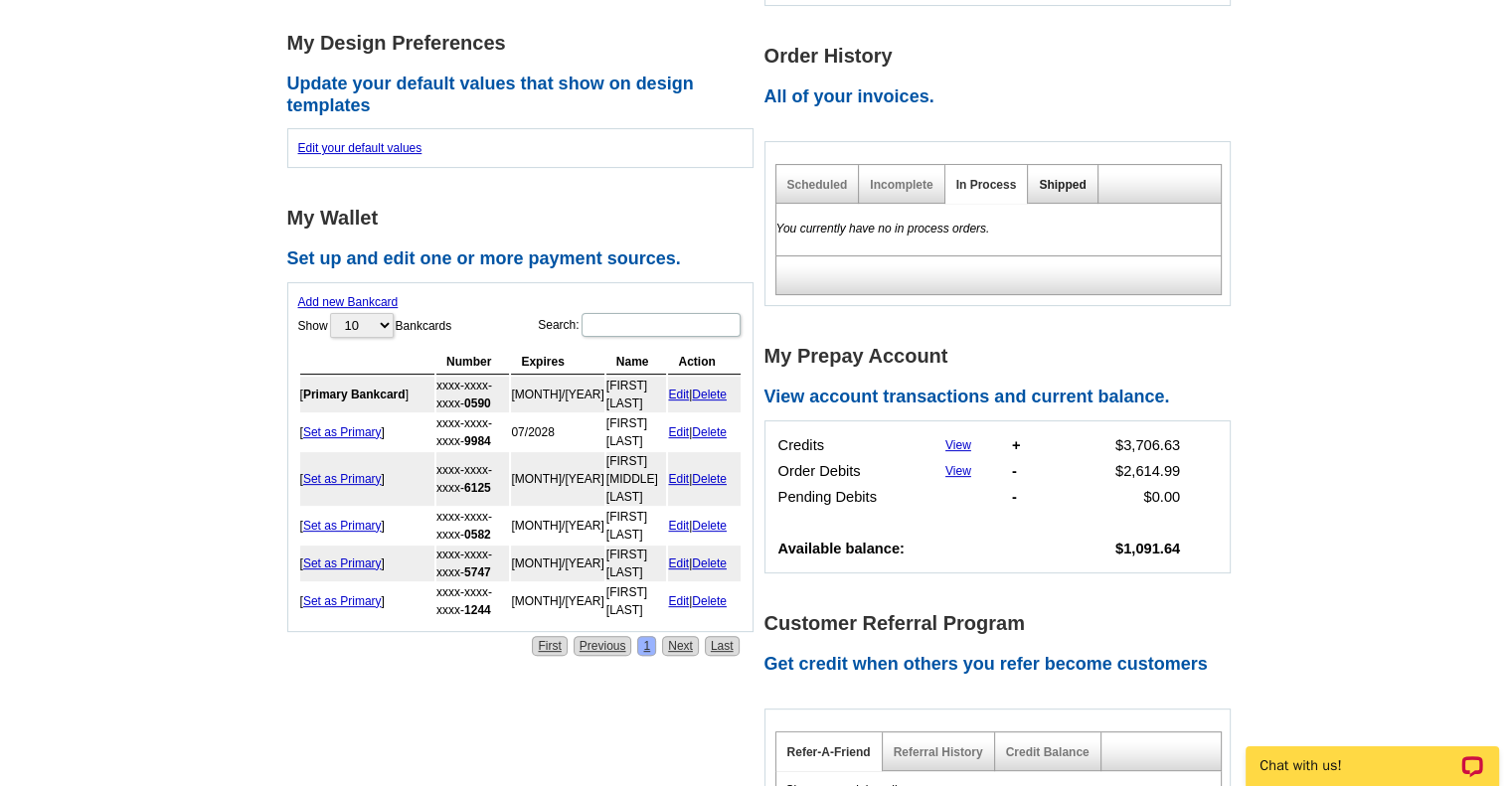 click on "Shipped" at bounding box center (1062, 185) 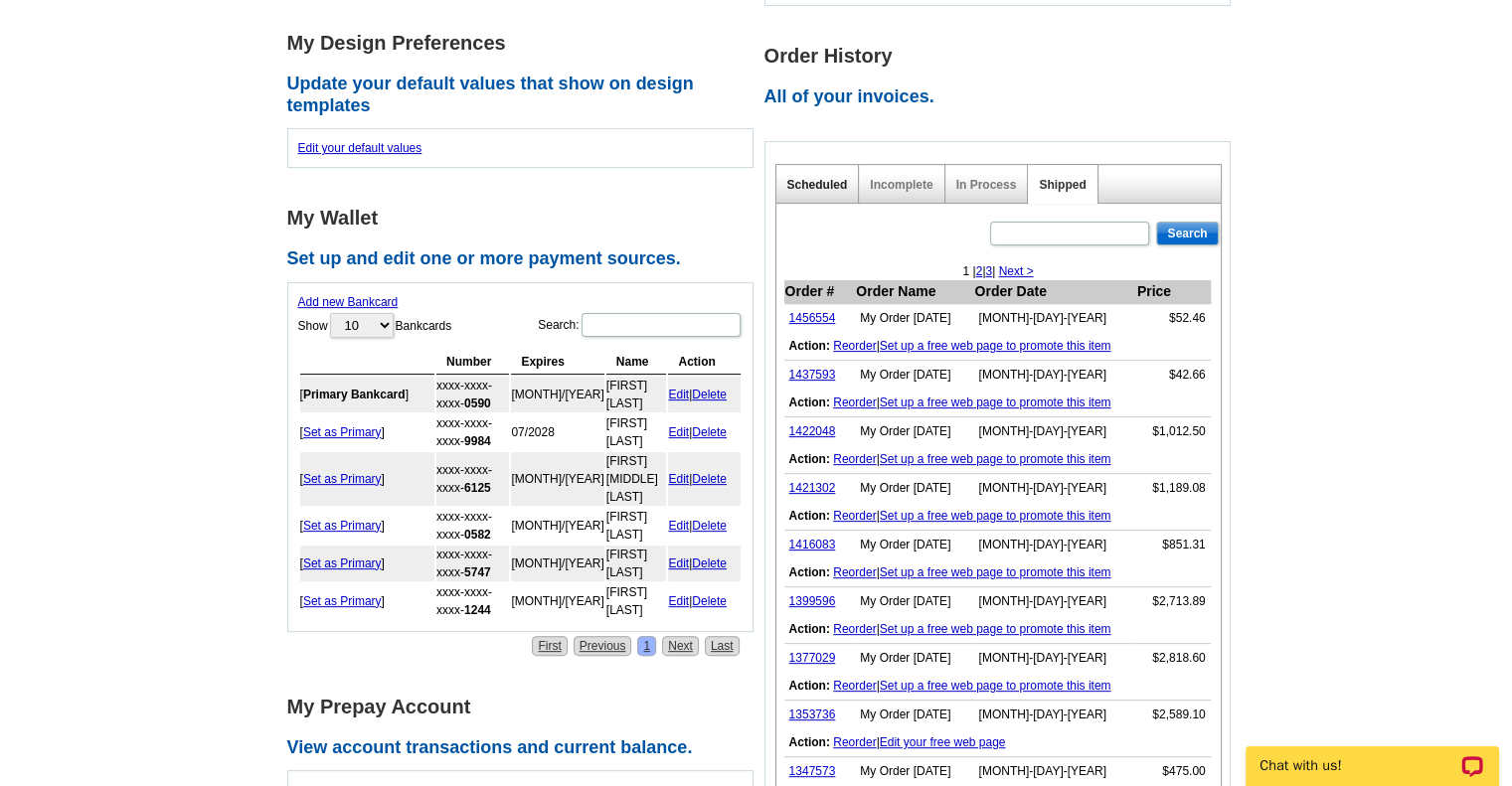 click on "Scheduled" at bounding box center [817, 185] 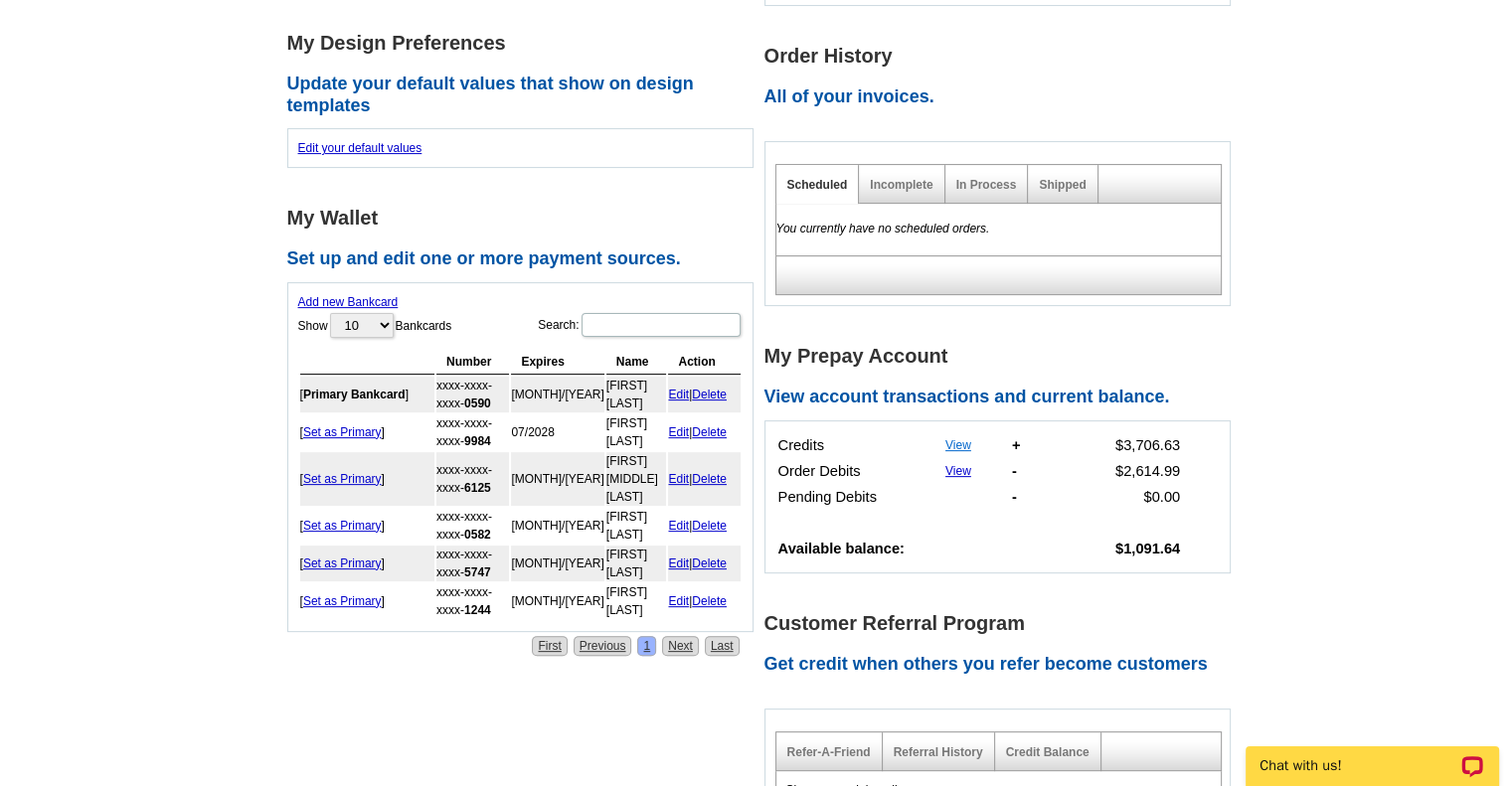 click on "View" at bounding box center (958, 445) 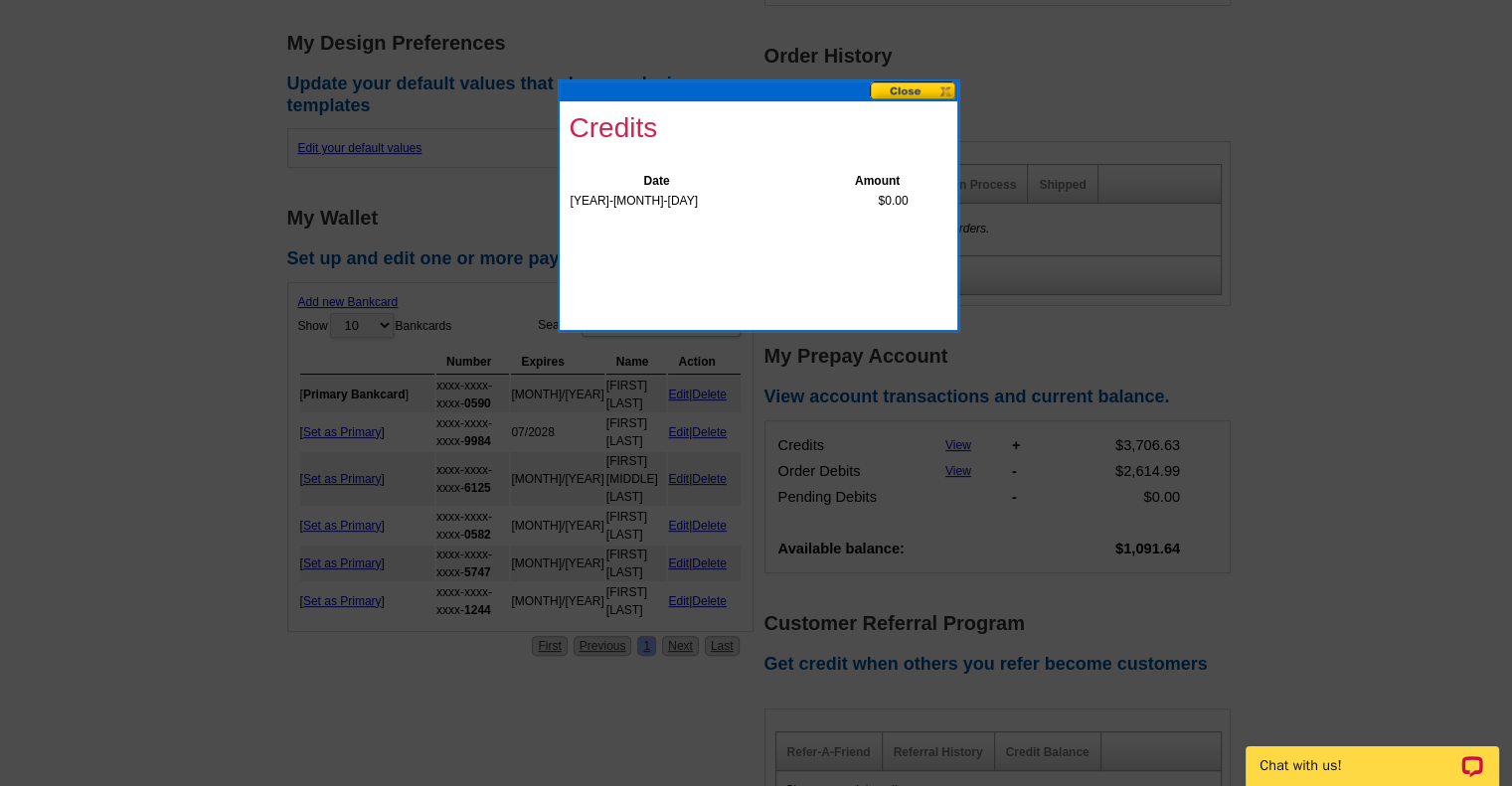 click at bounding box center (914, 90) 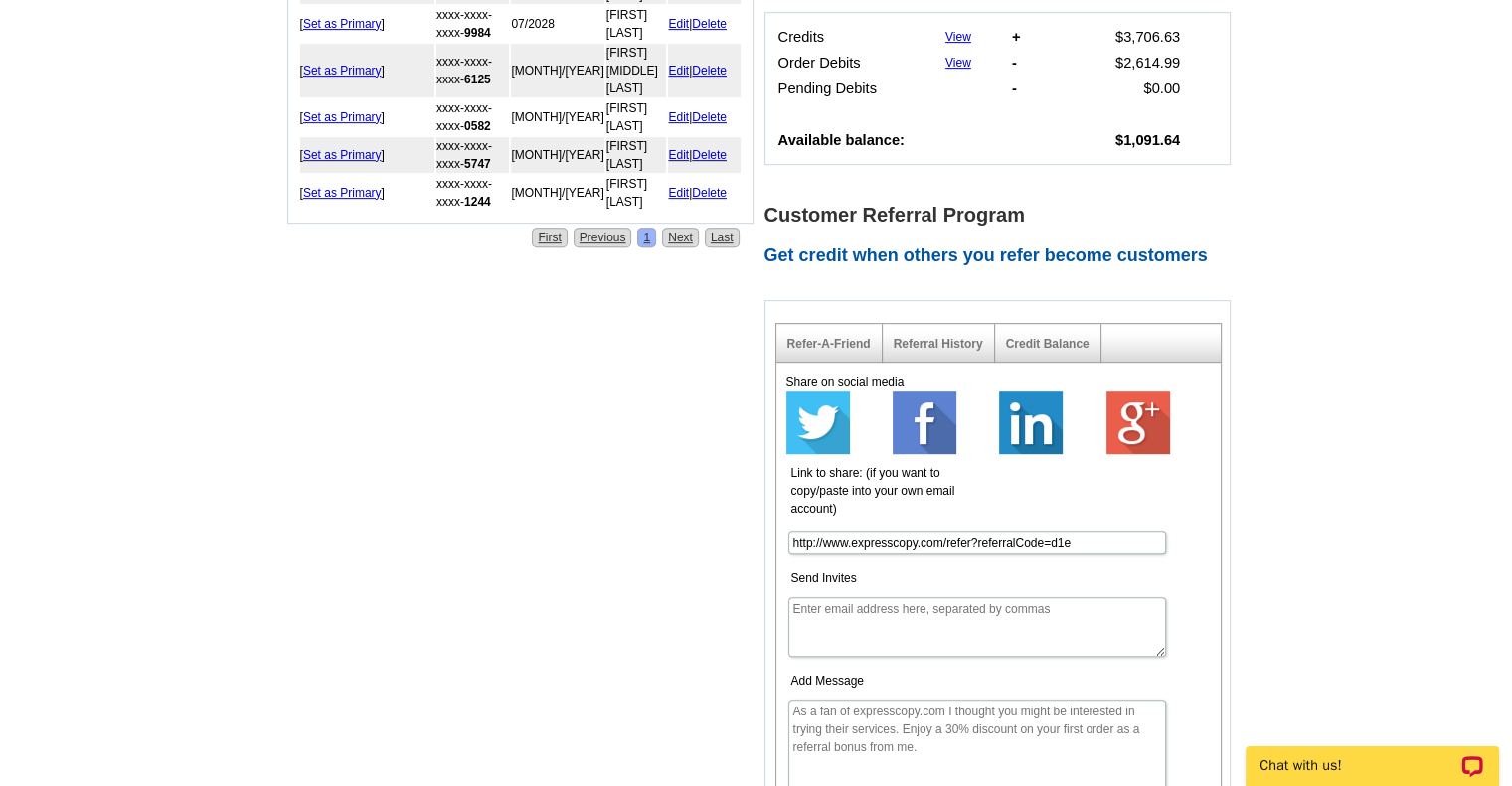 scroll, scrollTop: 958, scrollLeft: 0, axis: vertical 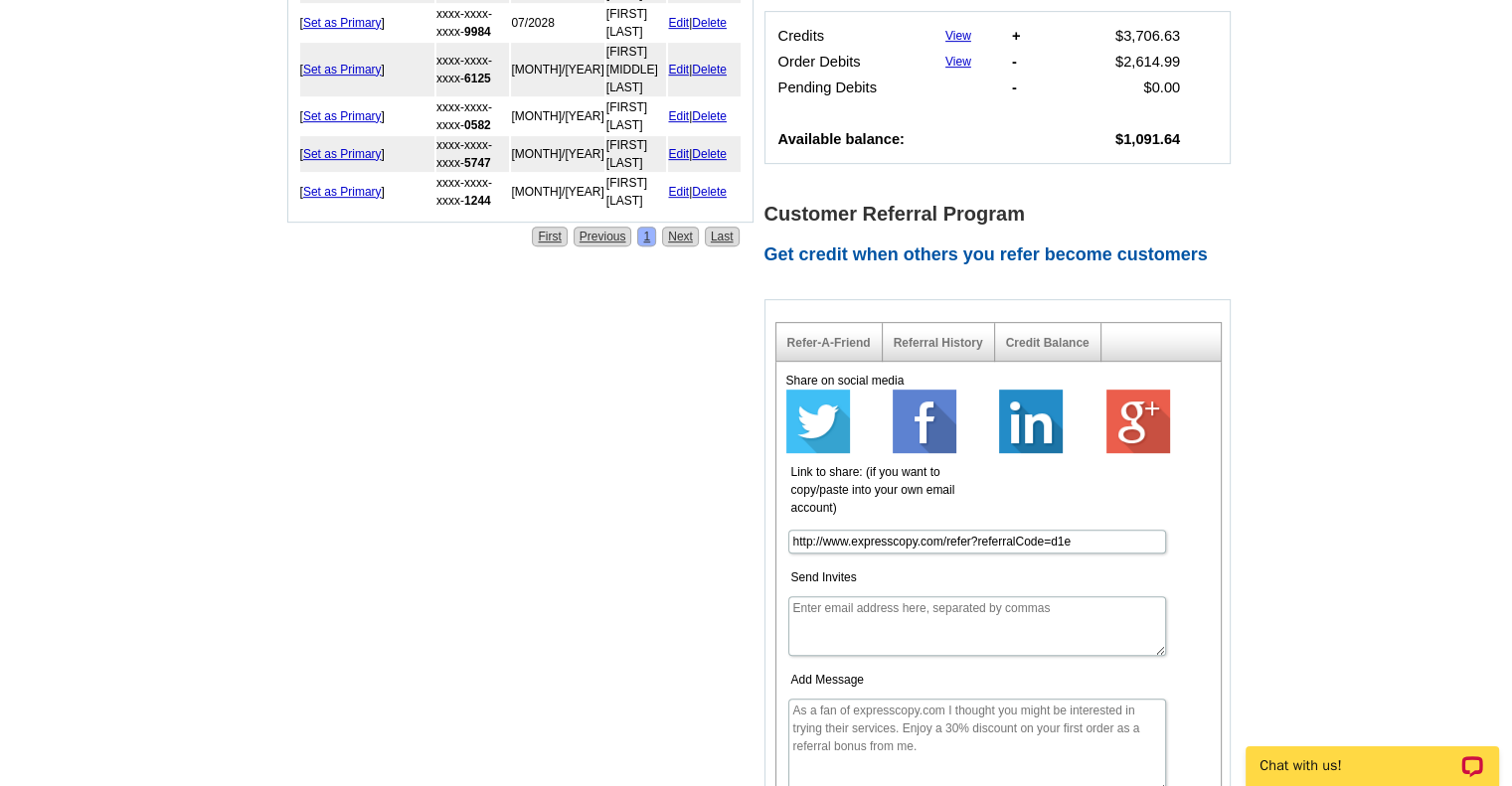 click on "**********" at bounding box center (756, 95) 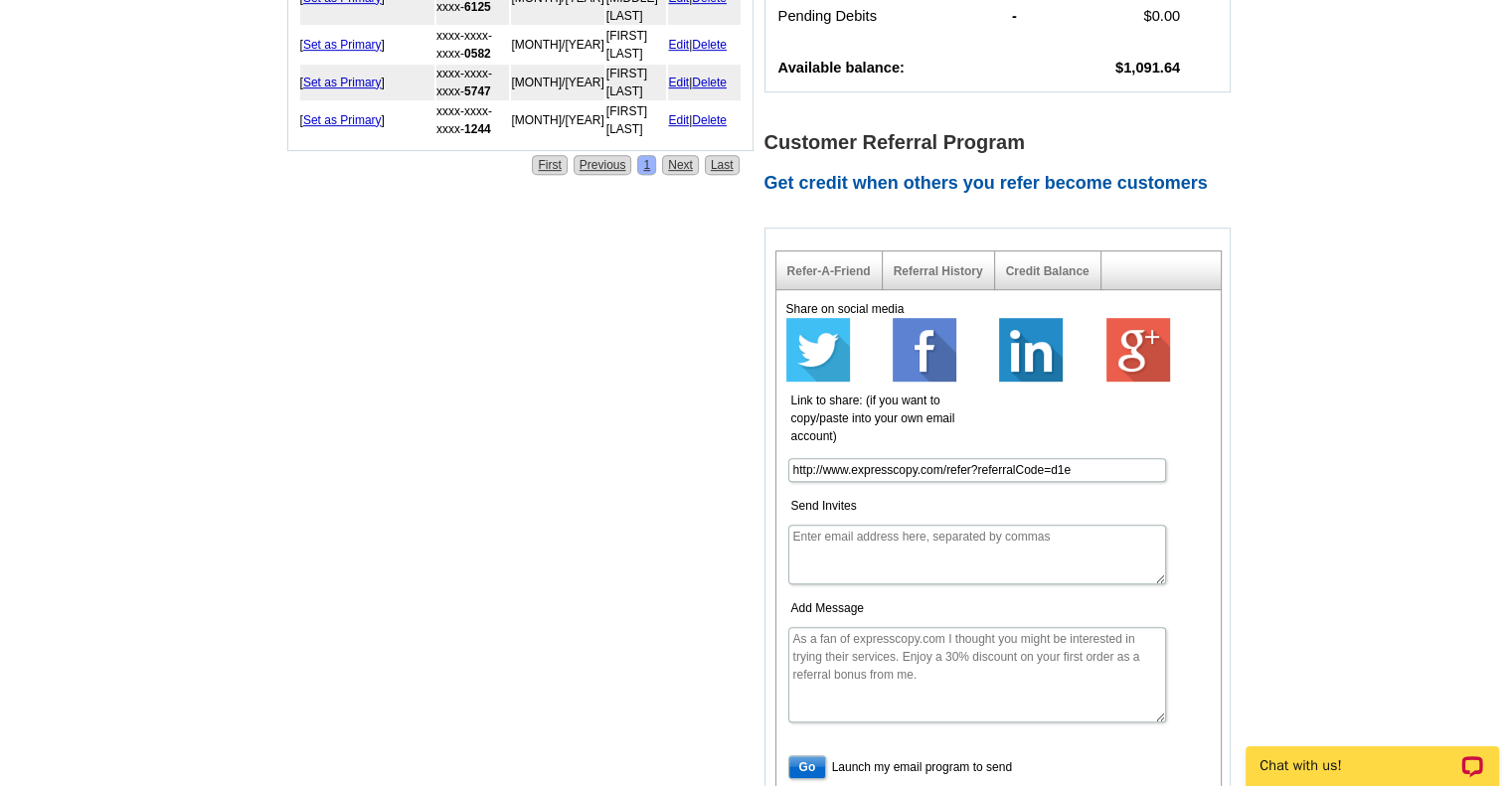 scroll, scrollTop: 1033, scrollLeft: 0, axis: vertical 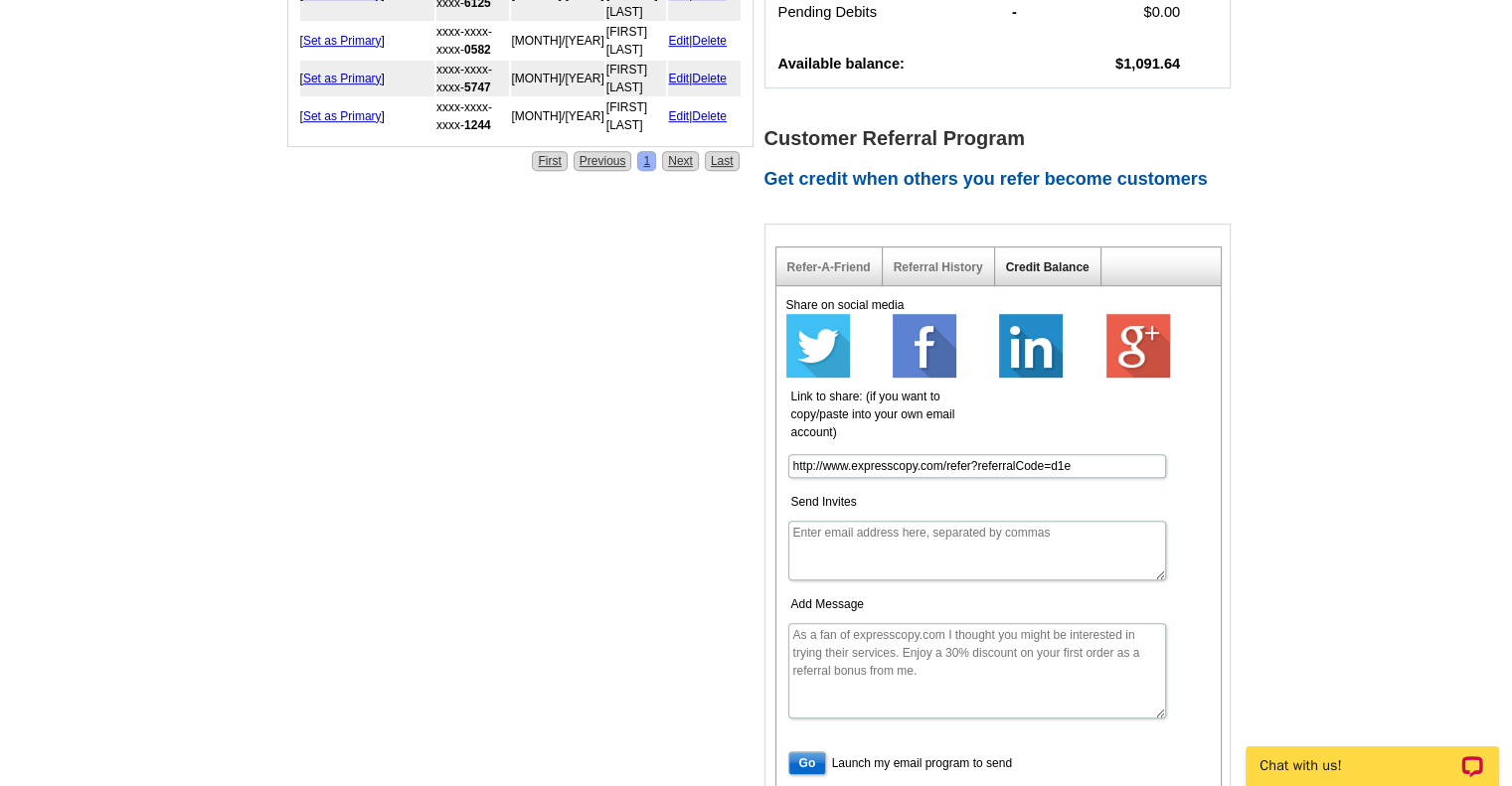 click on "Credit Balance" at bounding box center [1048, 267] 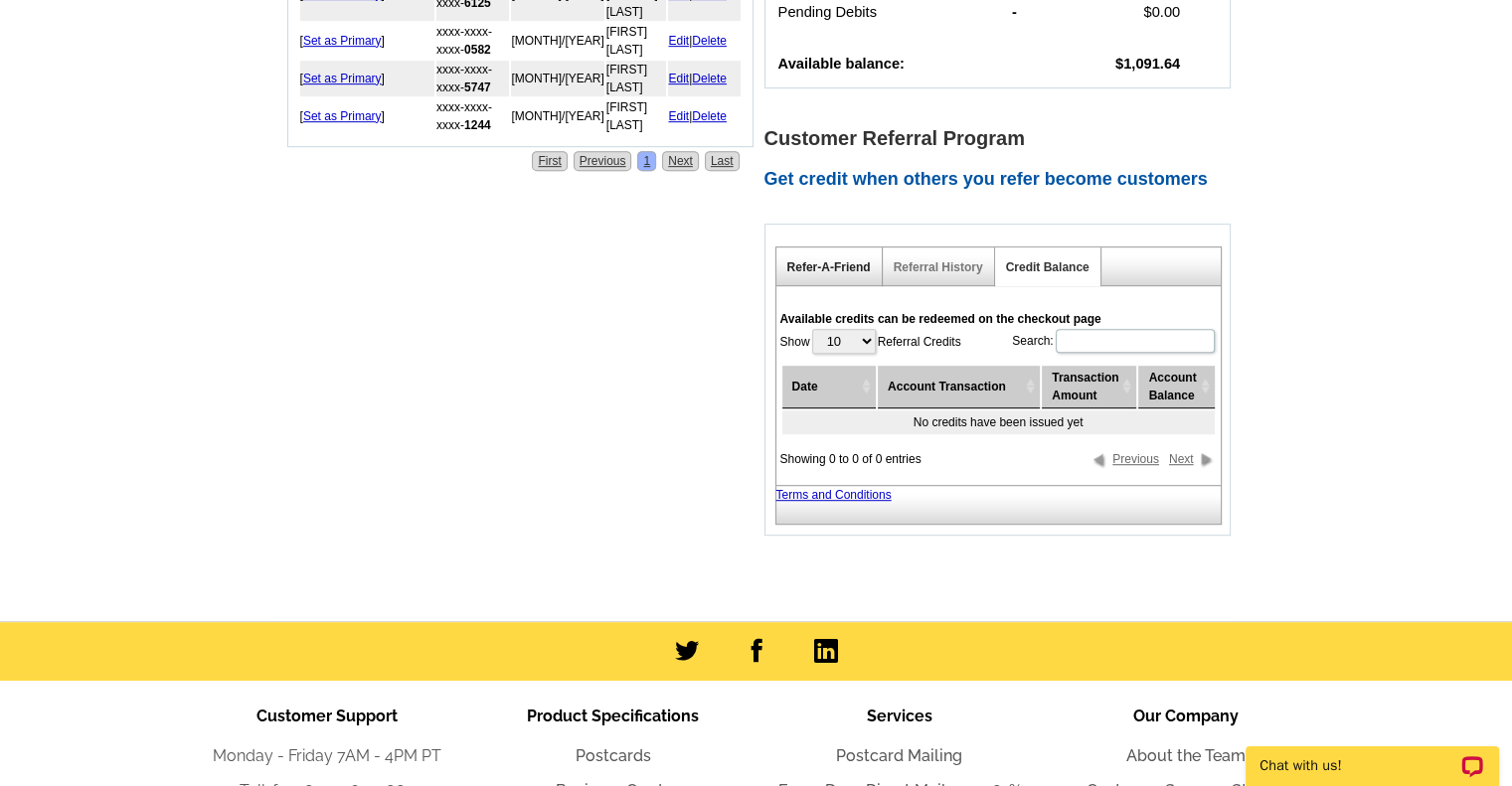 click on "Refer-A-Friend" at bounding box center (829, 267) 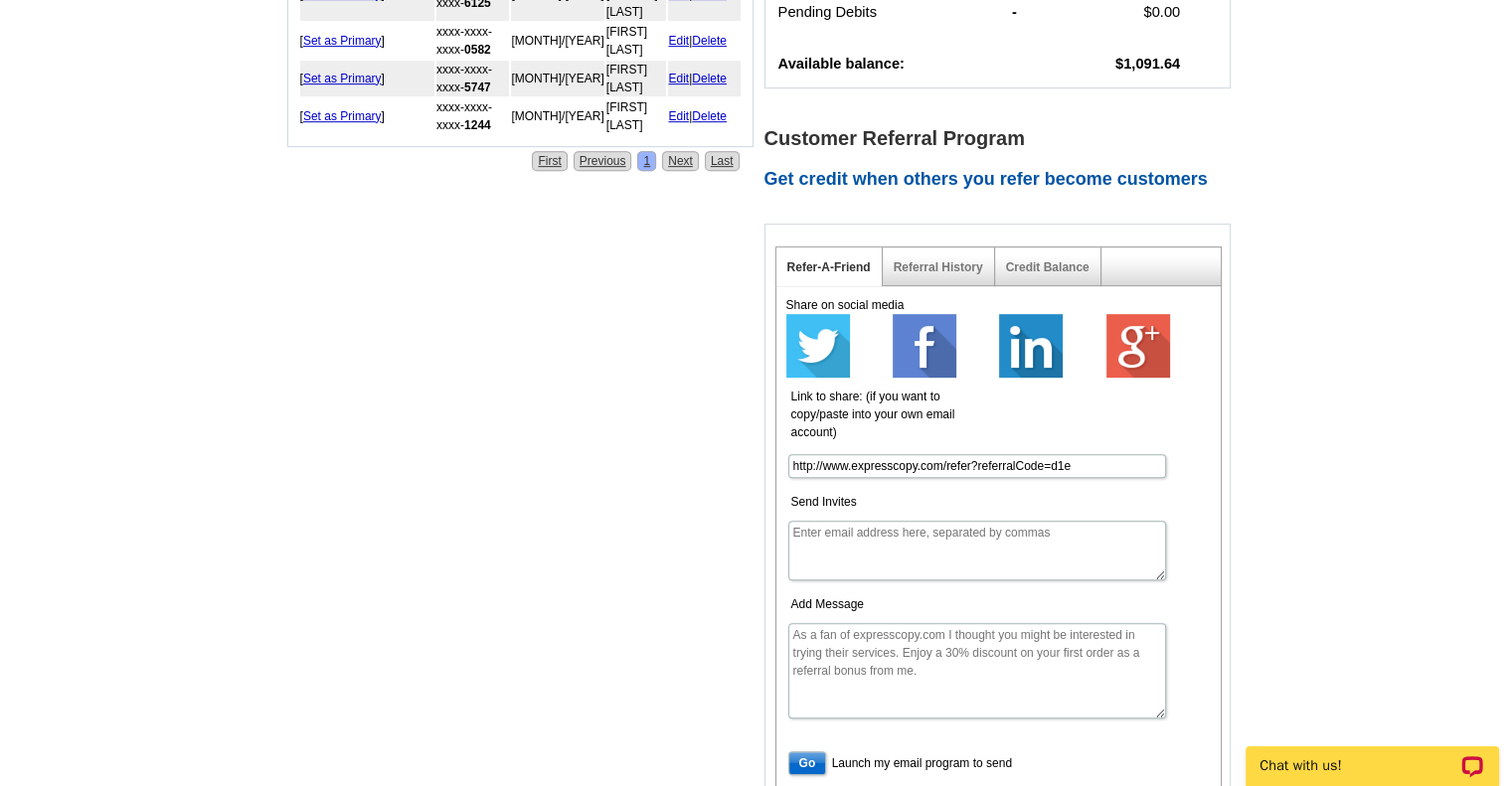 click on "**********" at bounding box center [756, 20] 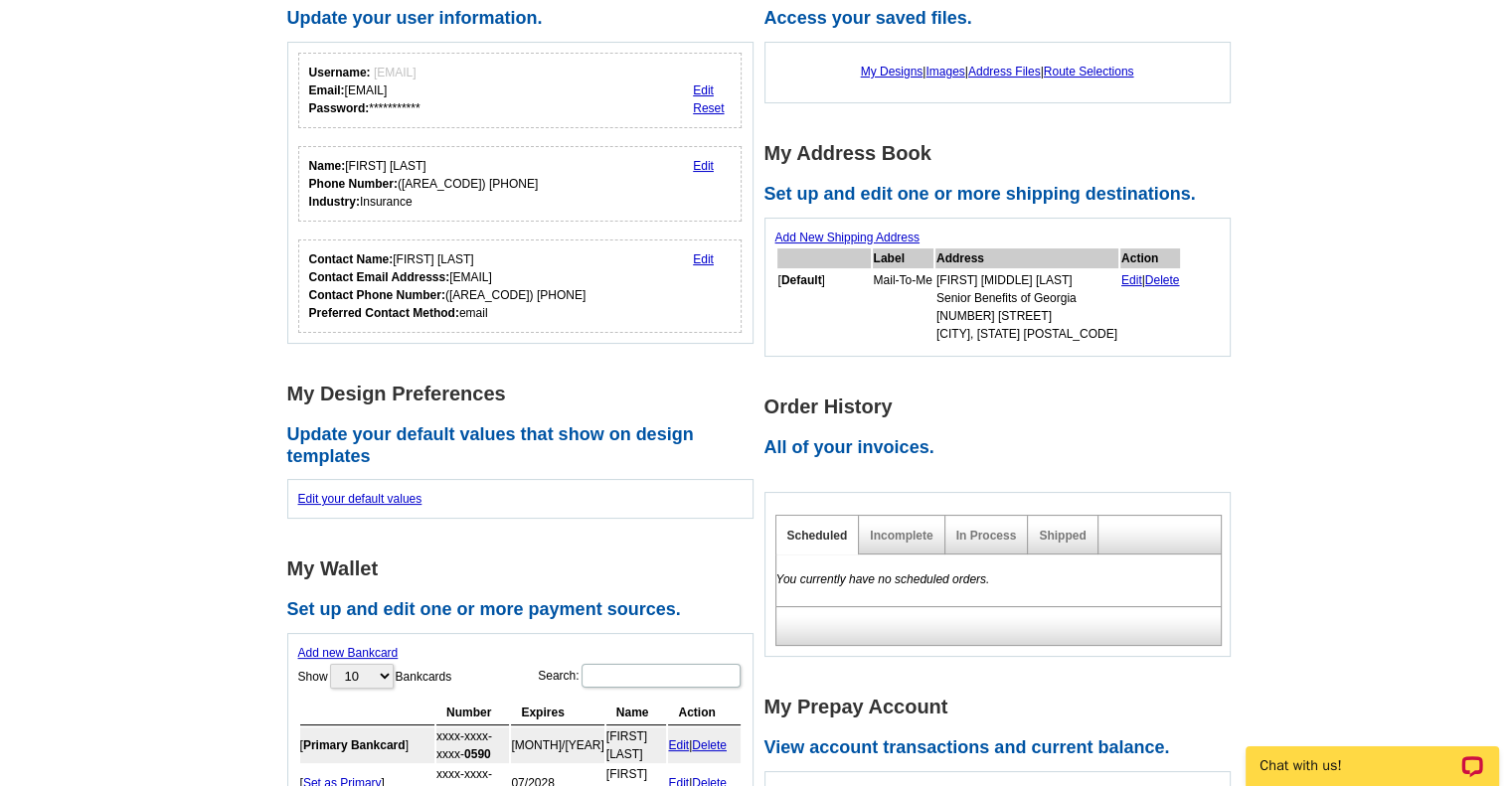 scroll, scrollTop: 199, scrollLeft: 0, axis: vertical 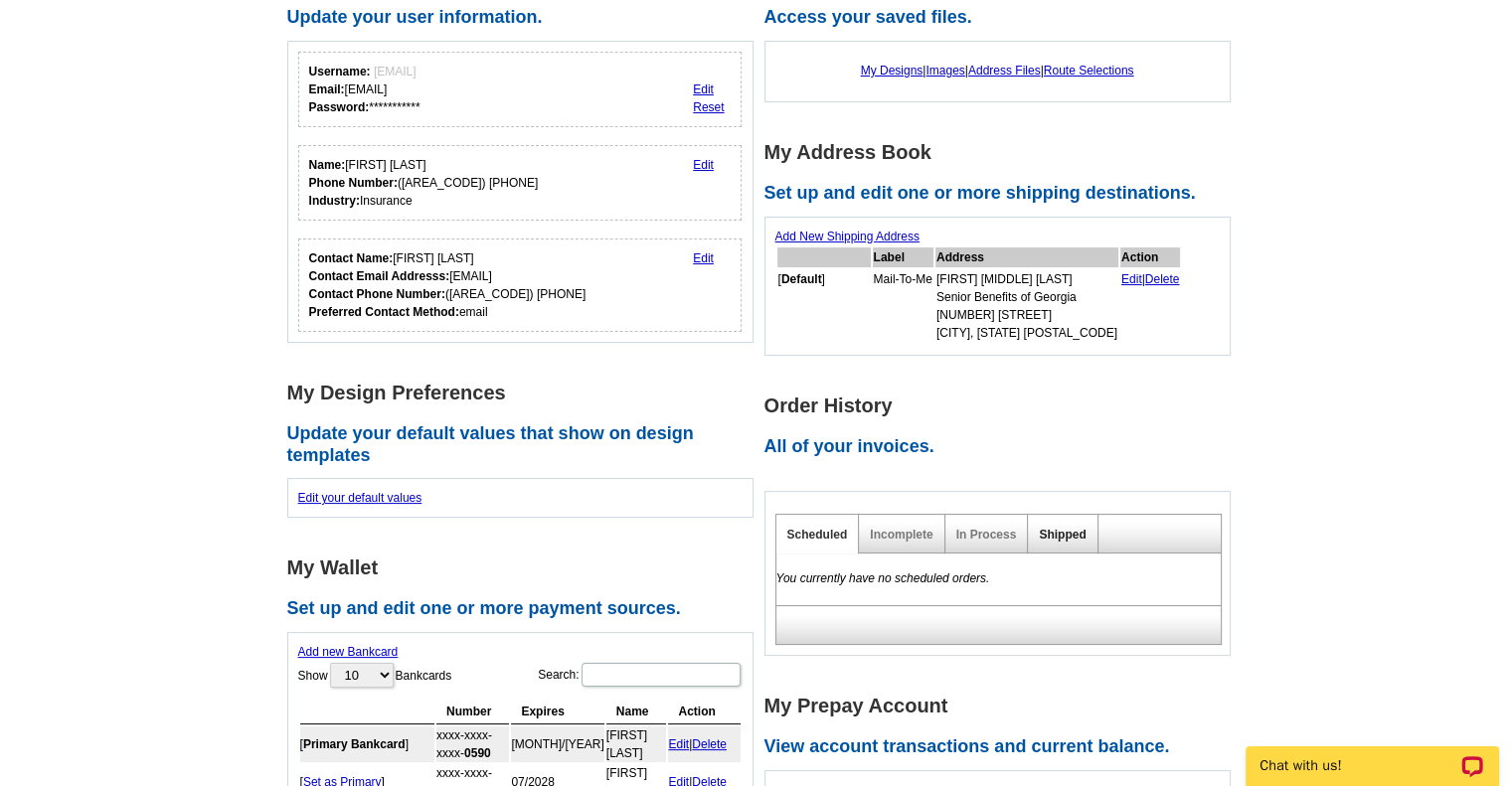 click on "Shipped" at bounding box center [1062, 535] 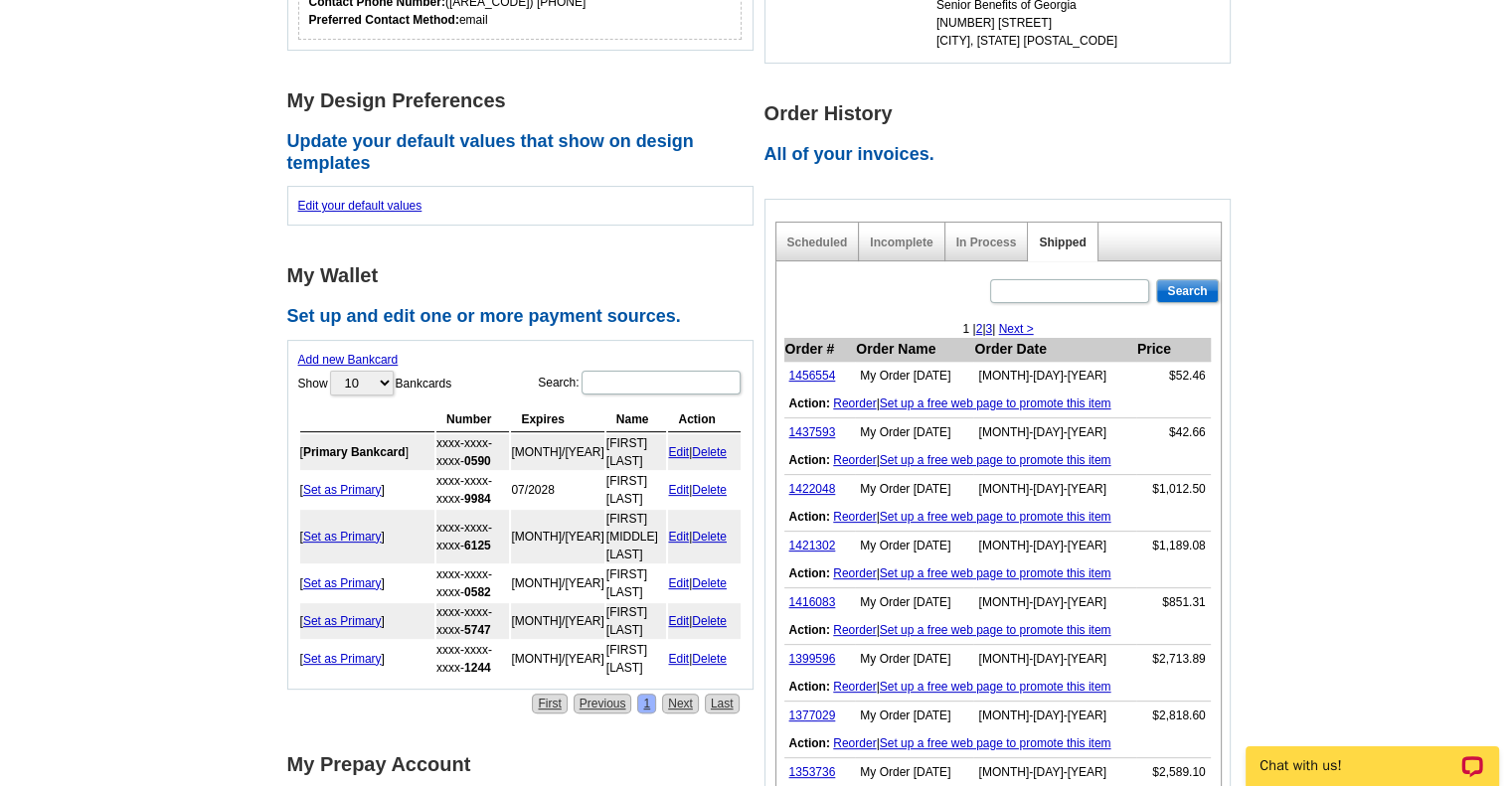 scroll, scrollTop: 503, scrollLeft: 0, axis: vertical 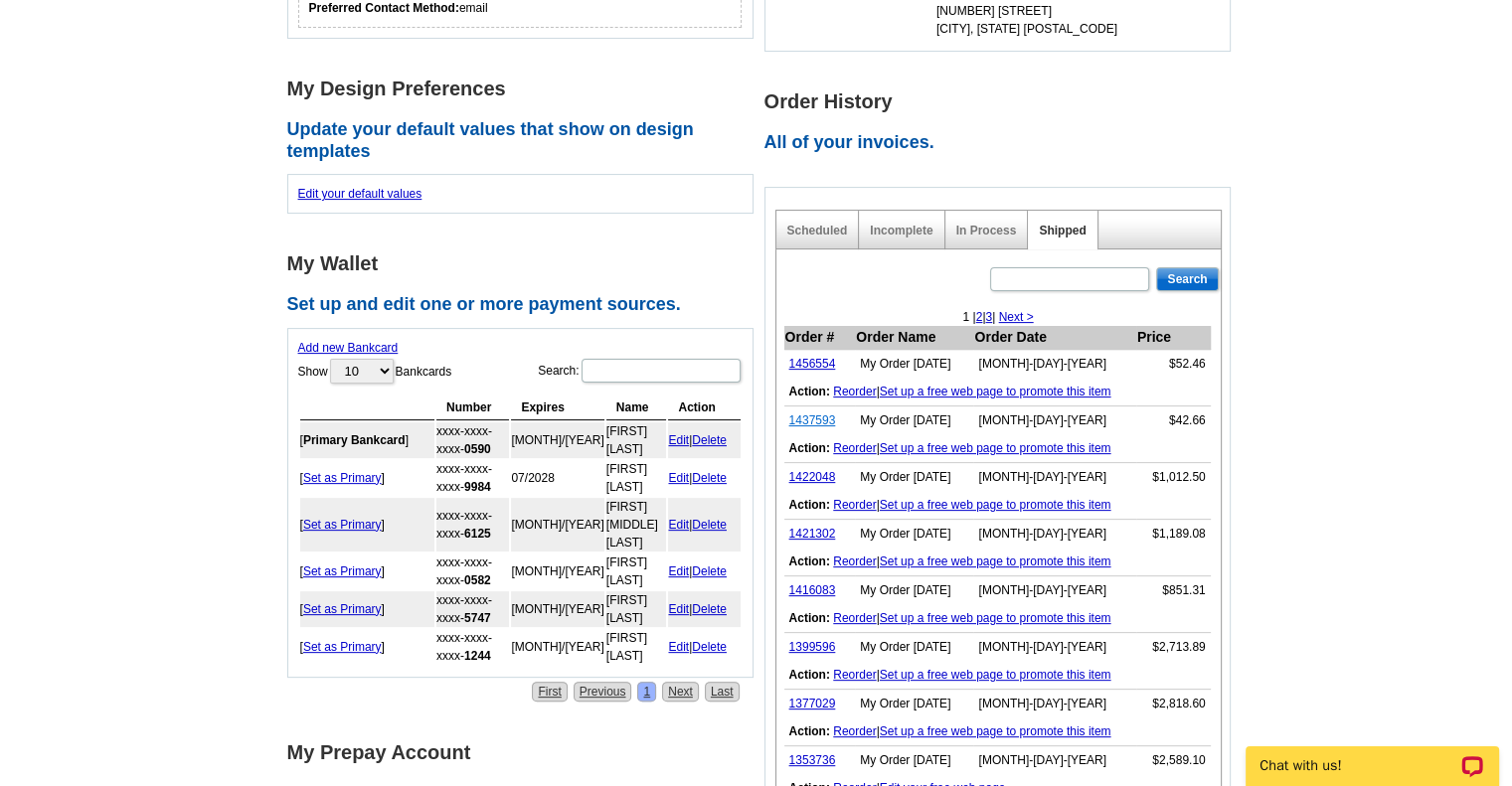 click on "1437593" at bounding box center [812, 420] 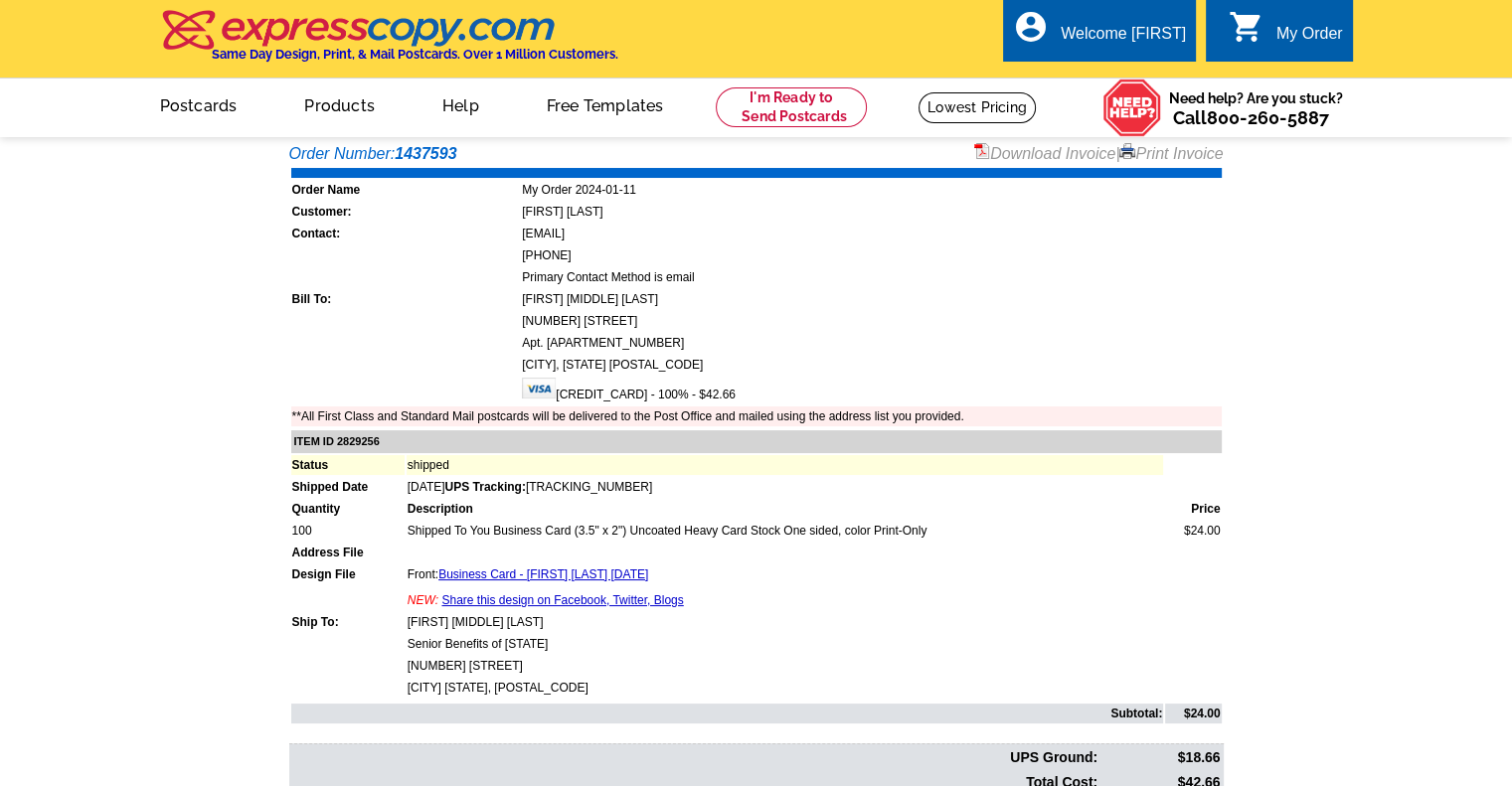scroll, scrollTop: 537, scrollLeft: 0, axis: vertical 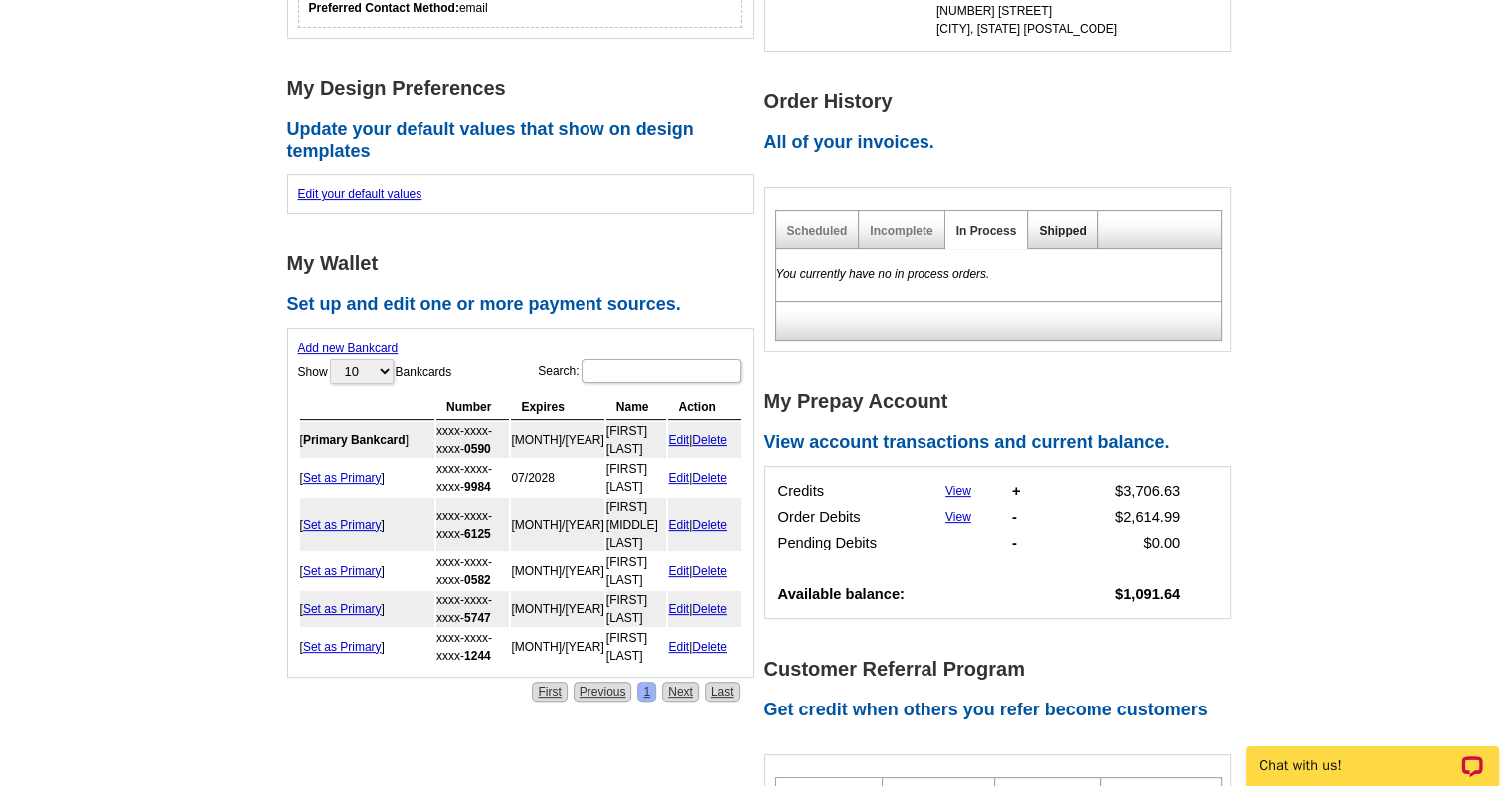 click on "Shipped" at bounding box center [1062, 231] 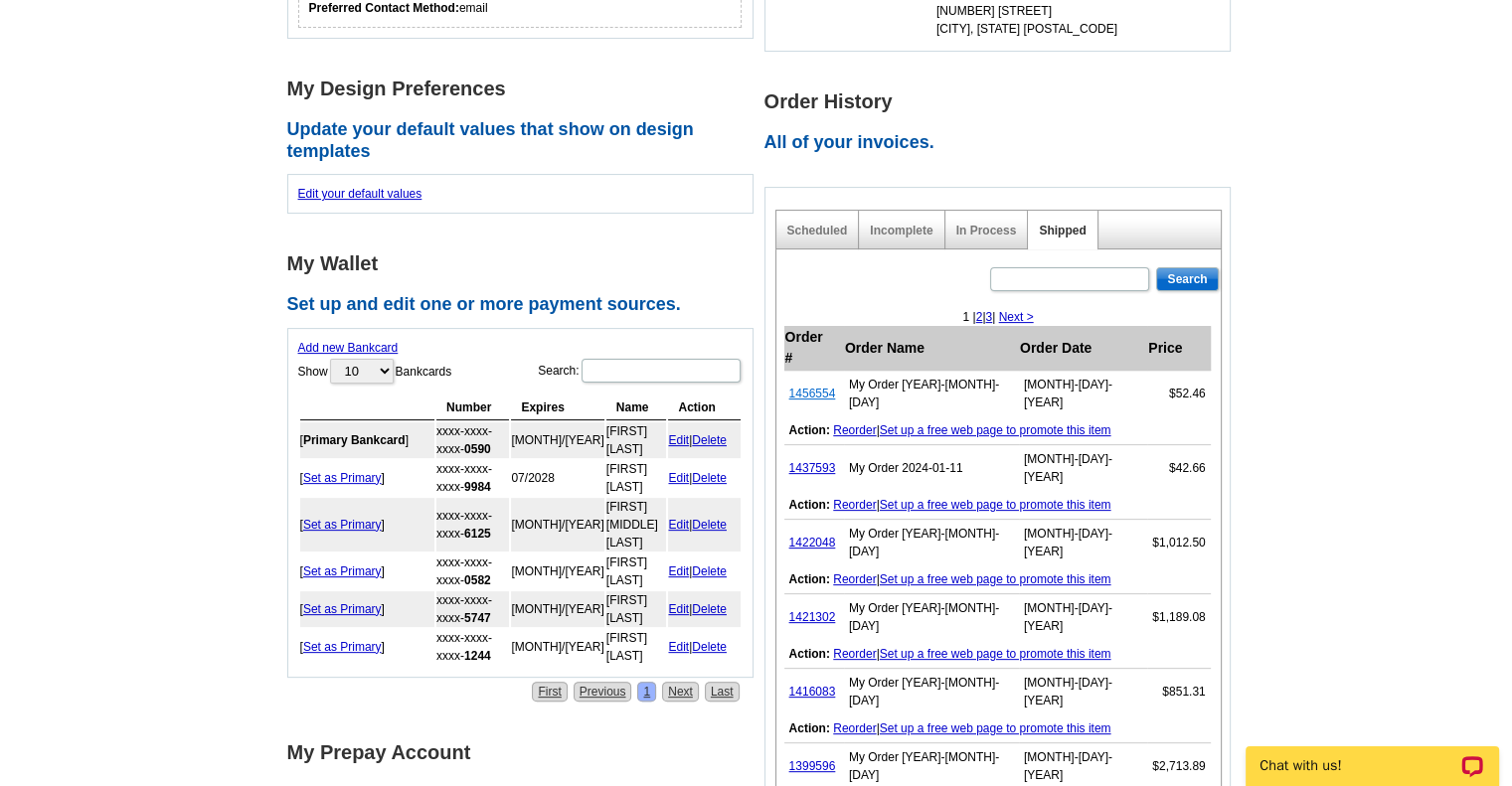 click on "1456554" at bounding box center [812, 393] 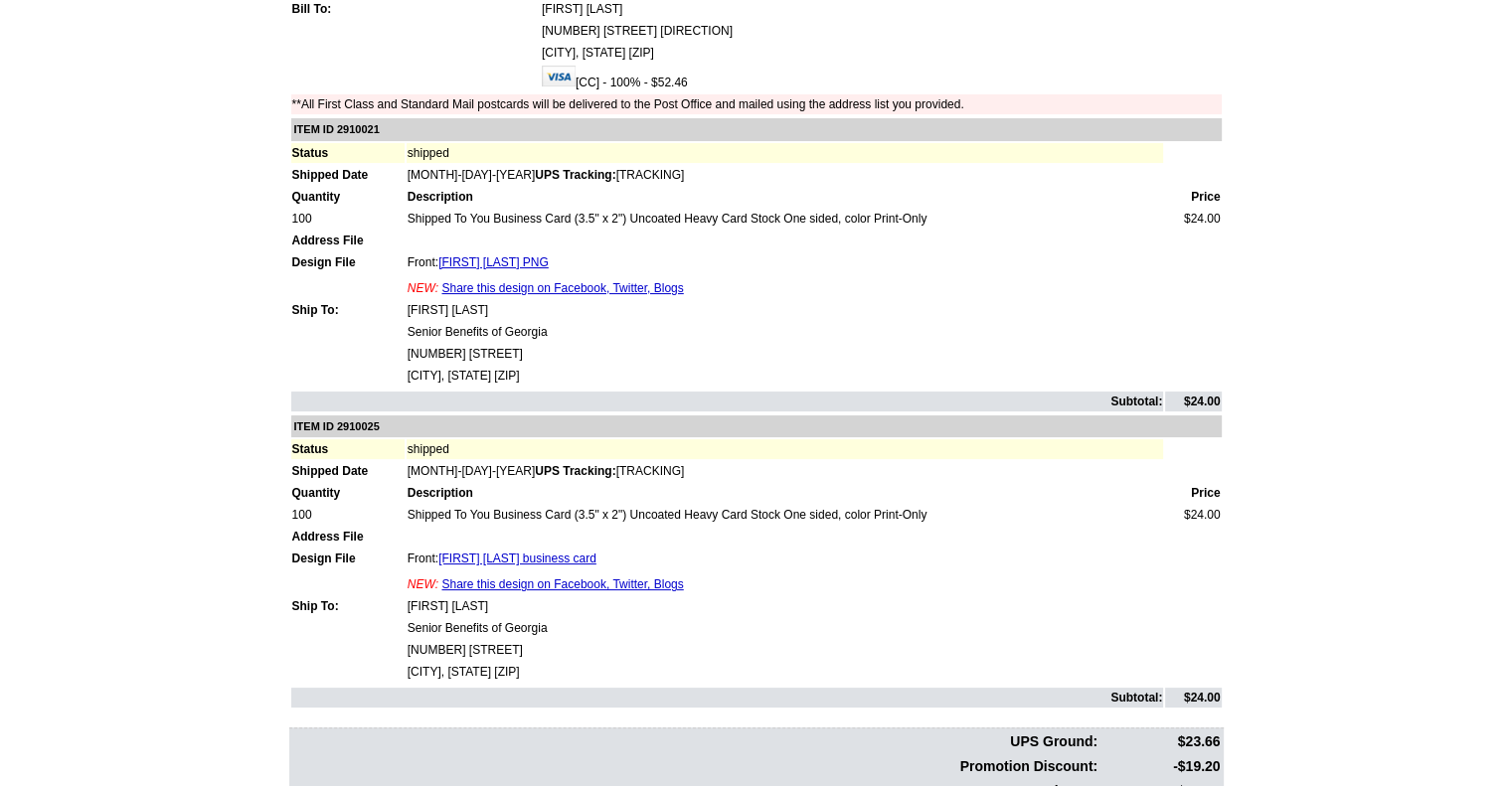 scroll, scrollTop: 294, scrollLeft: 0, axis: vertical 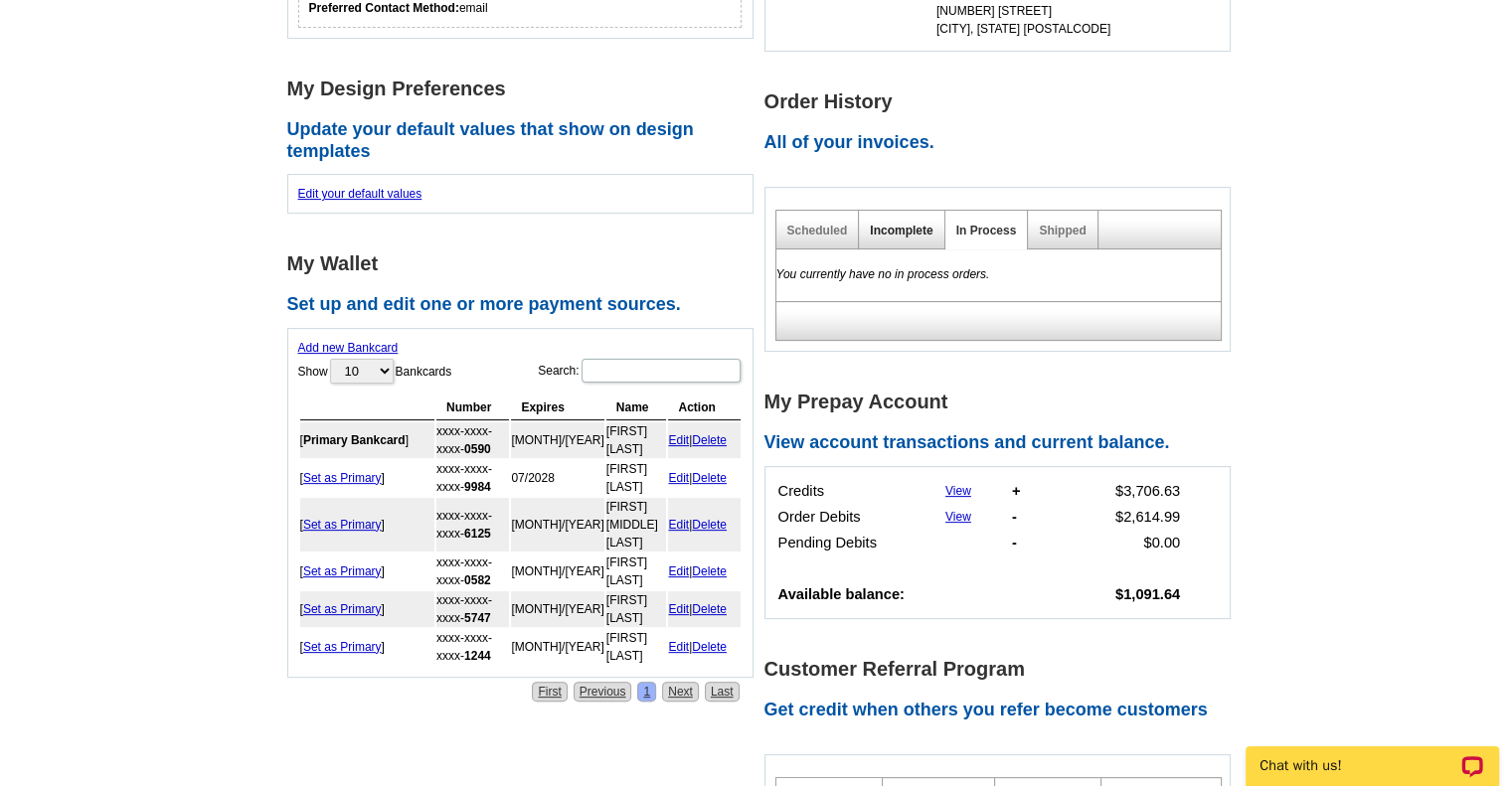 click on "Incomplete" at bounding box center [901, 231] 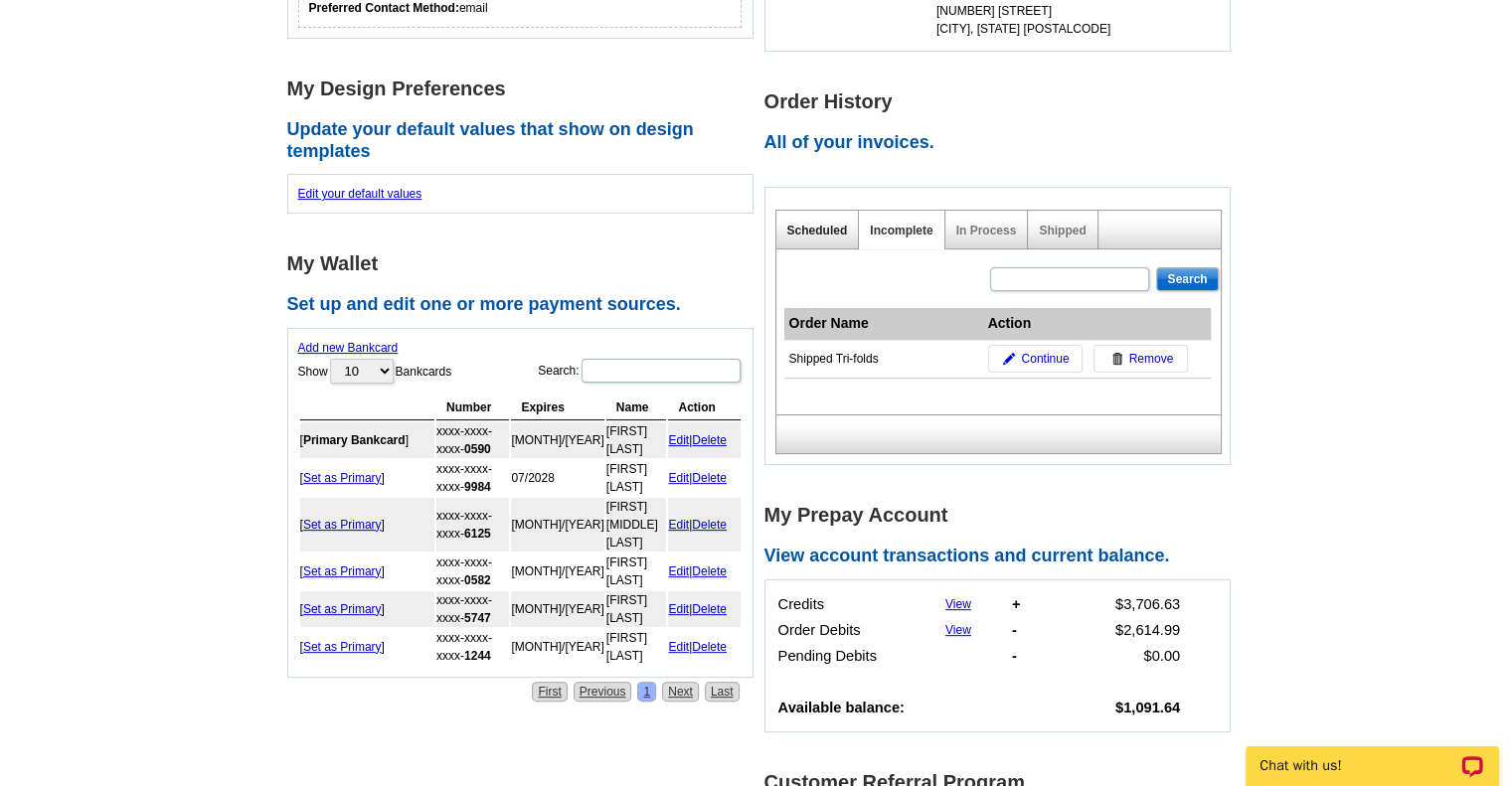 click on "Scheduled" at bounding box center [817, 231] 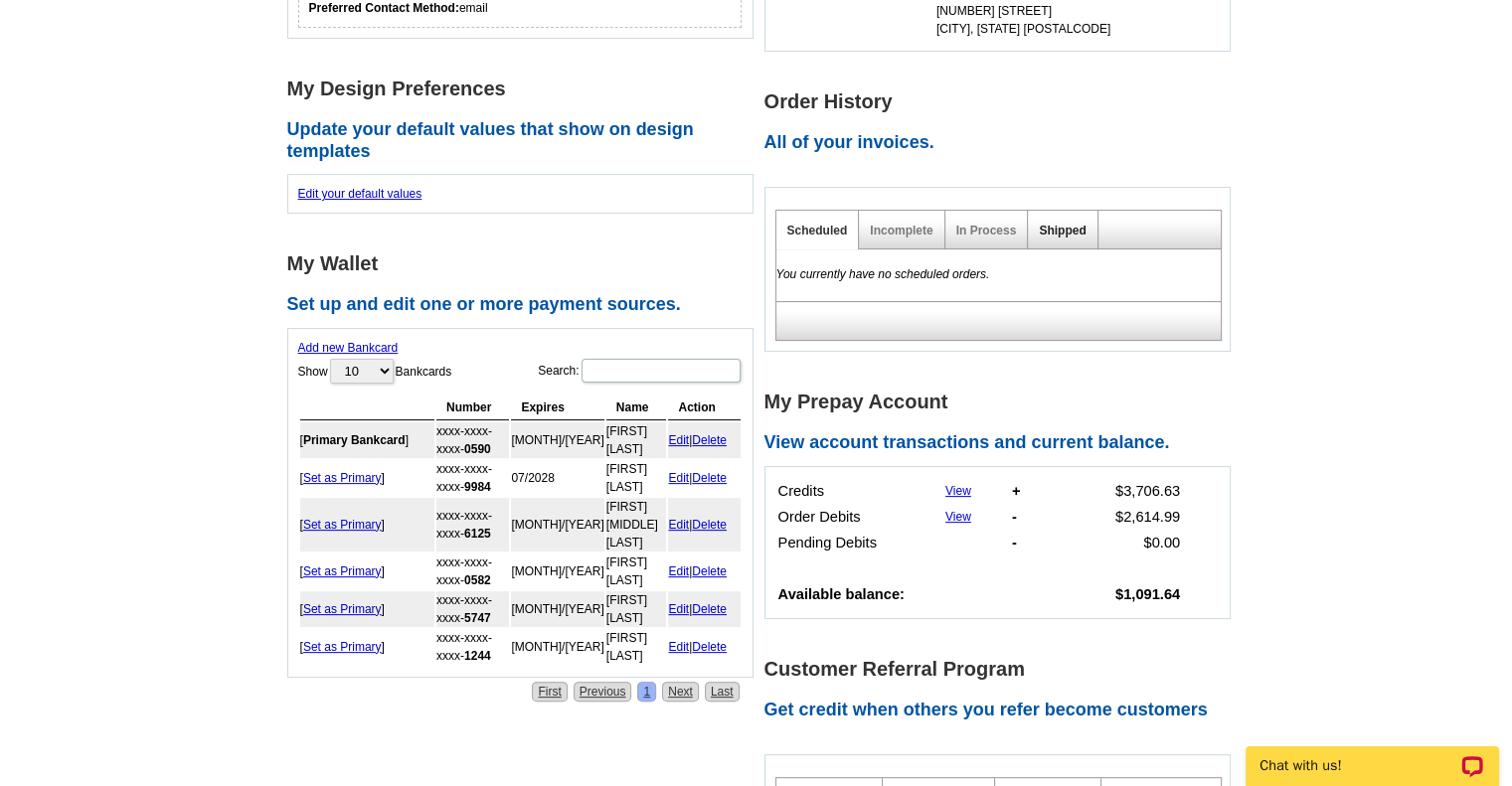 click on "Shipped" at bounding box center (1062, 231) 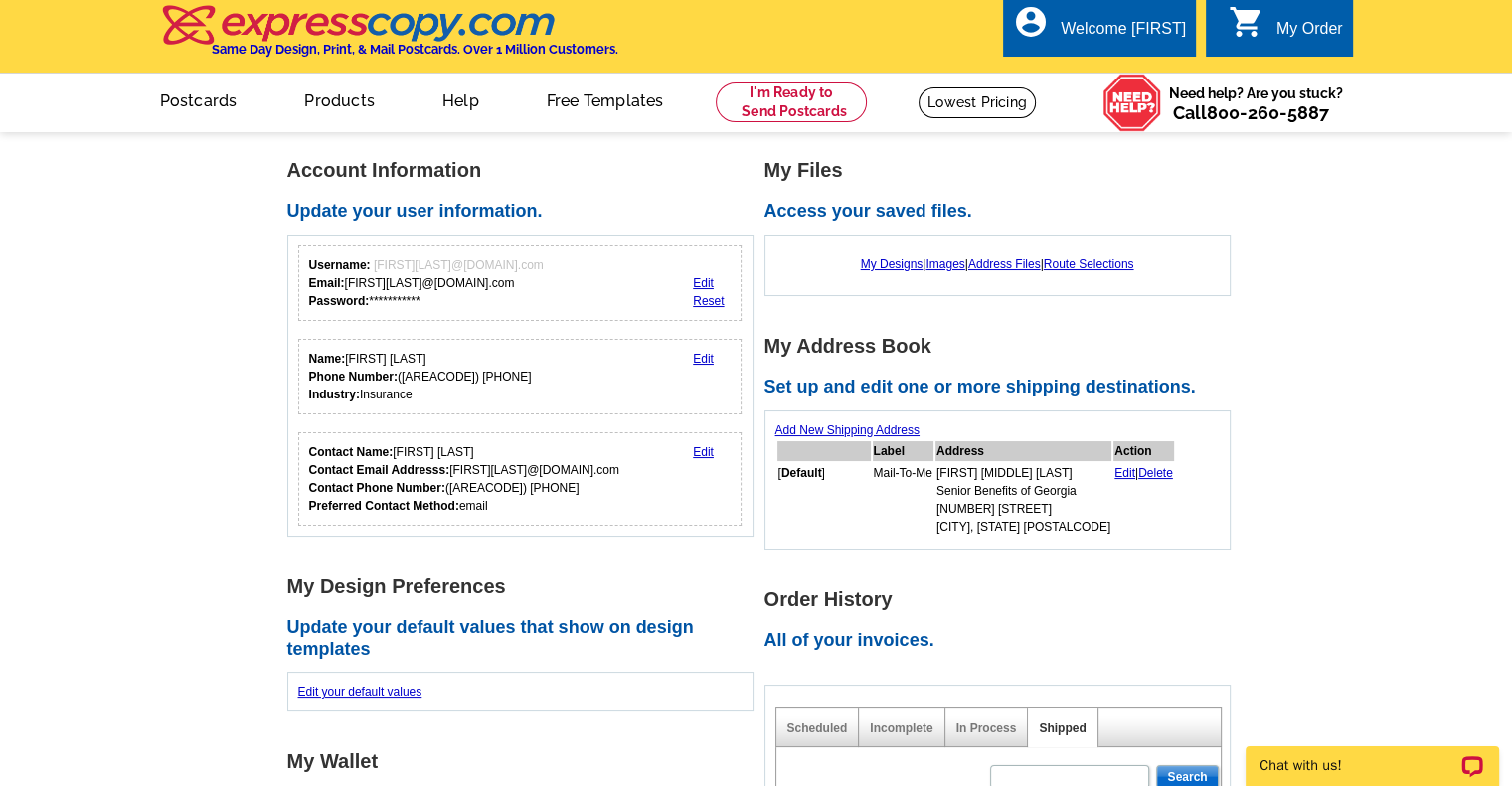 scroll, scrollTop: 0, scrollLeft: 0, axis: both 